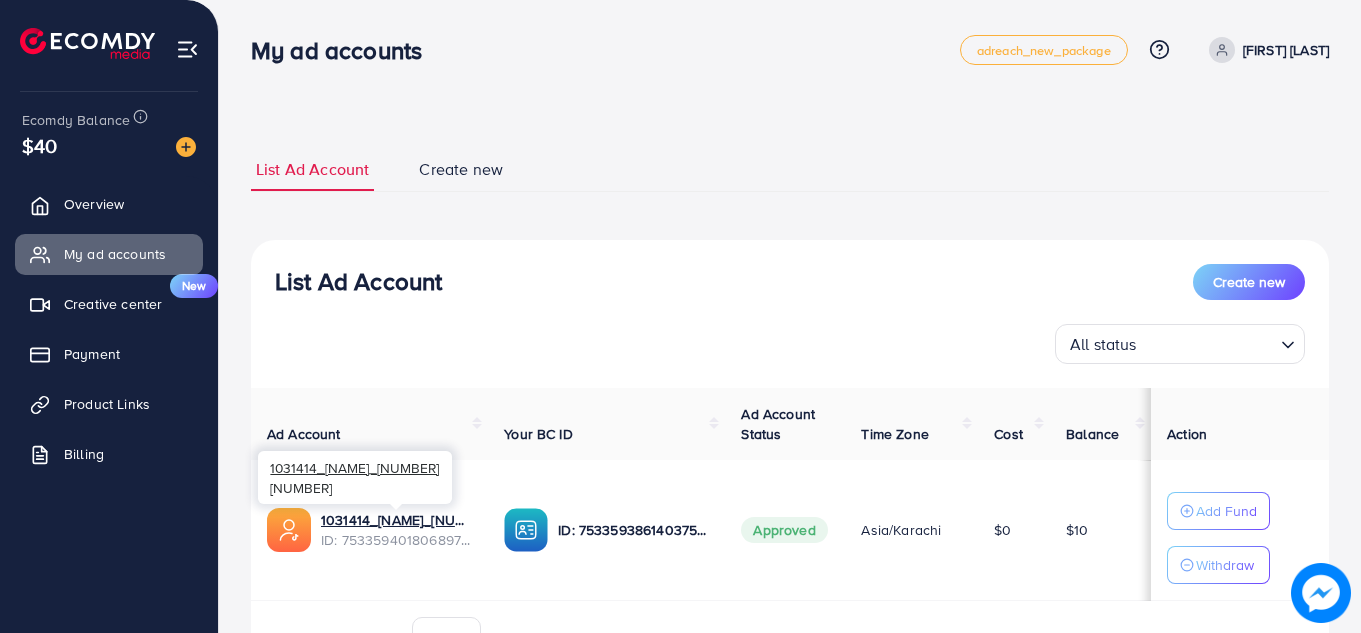 scroll, scrollTop: 0, scrollLeft: 0, axis: both 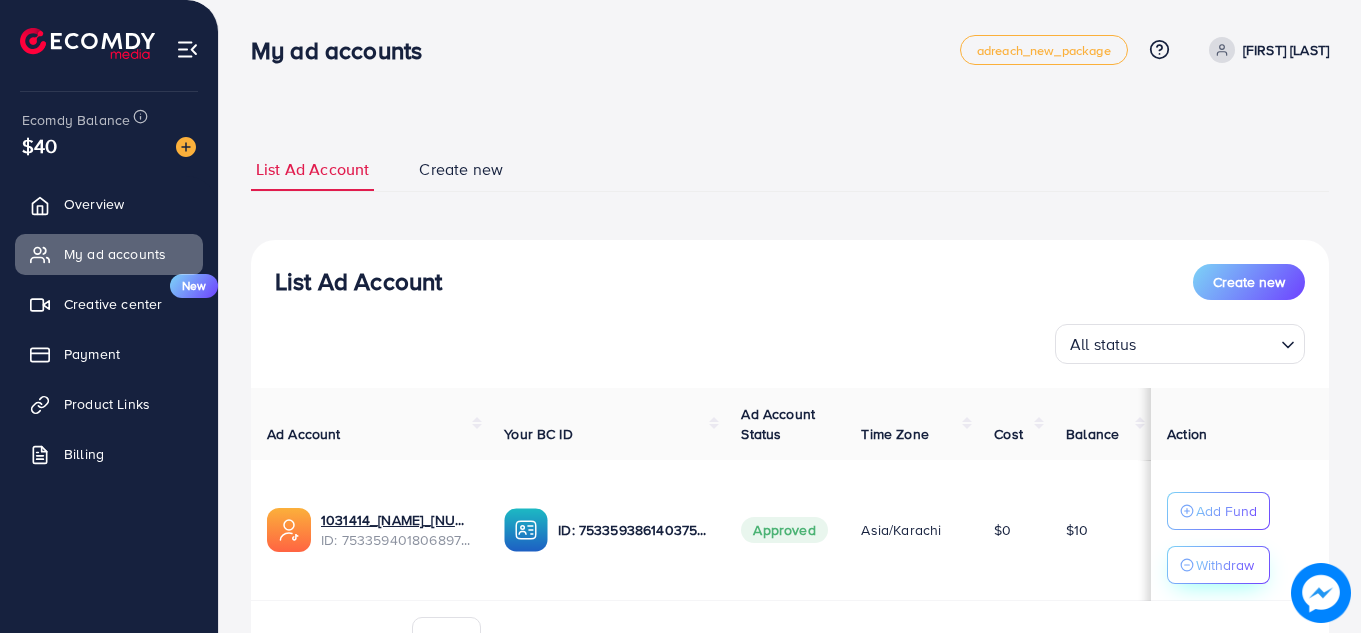 click on "Withdraw" at bounding box center [1225, 565] 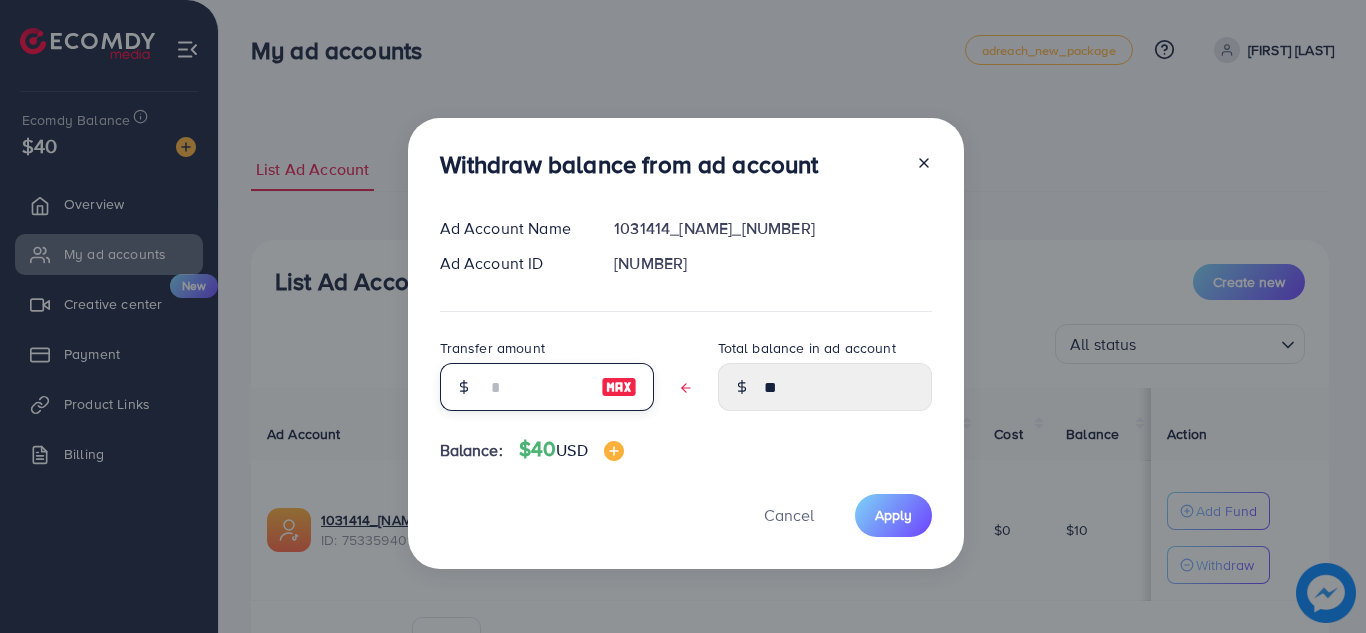 click at bounding box center (536, 387) 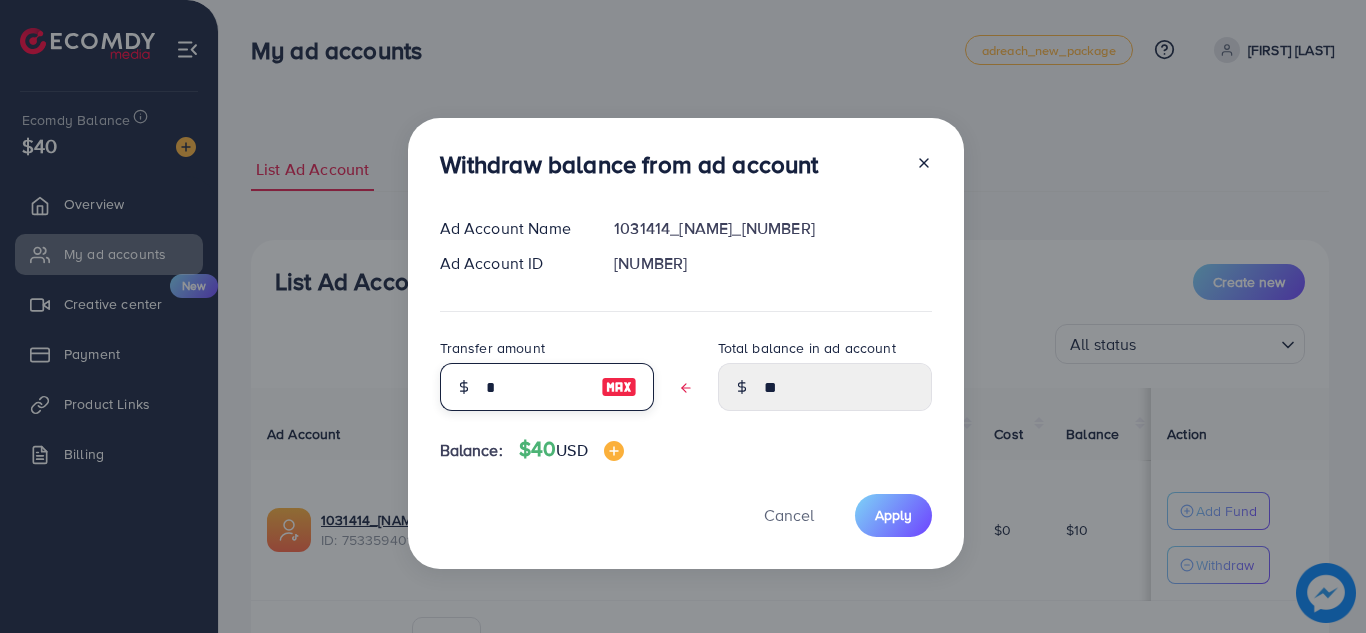 type on "****" 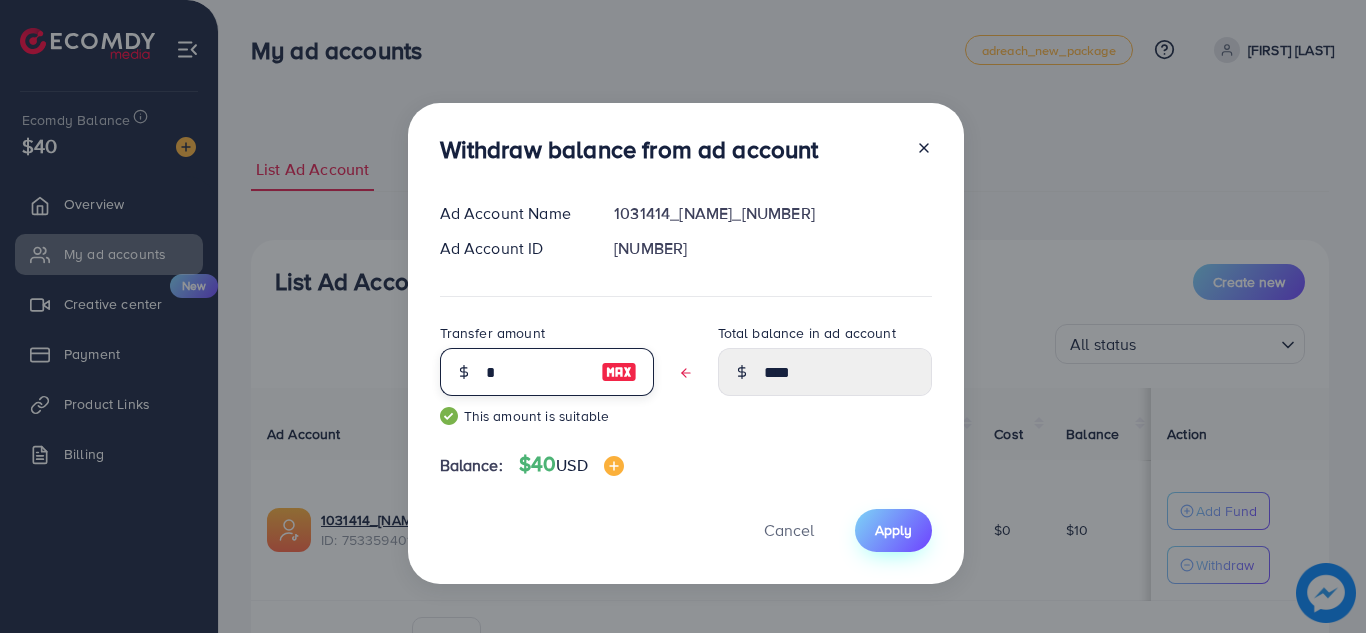 type on "*" 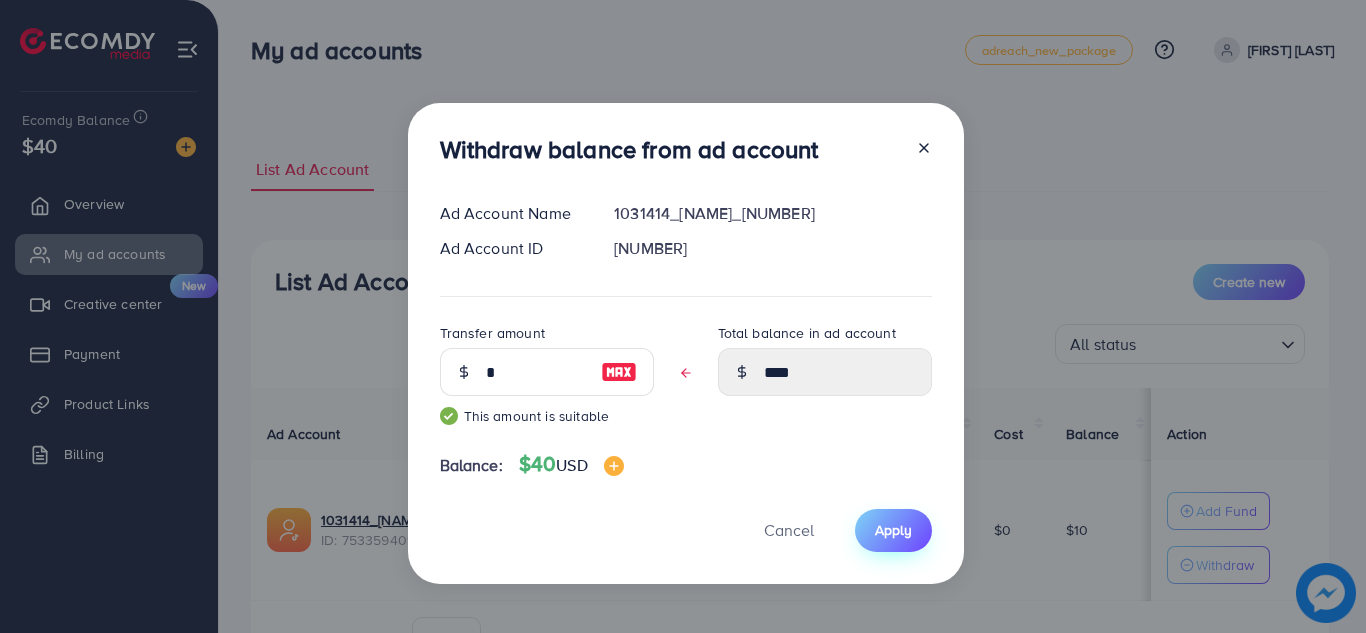 click on "Apply" at bounding box center [893, 530] 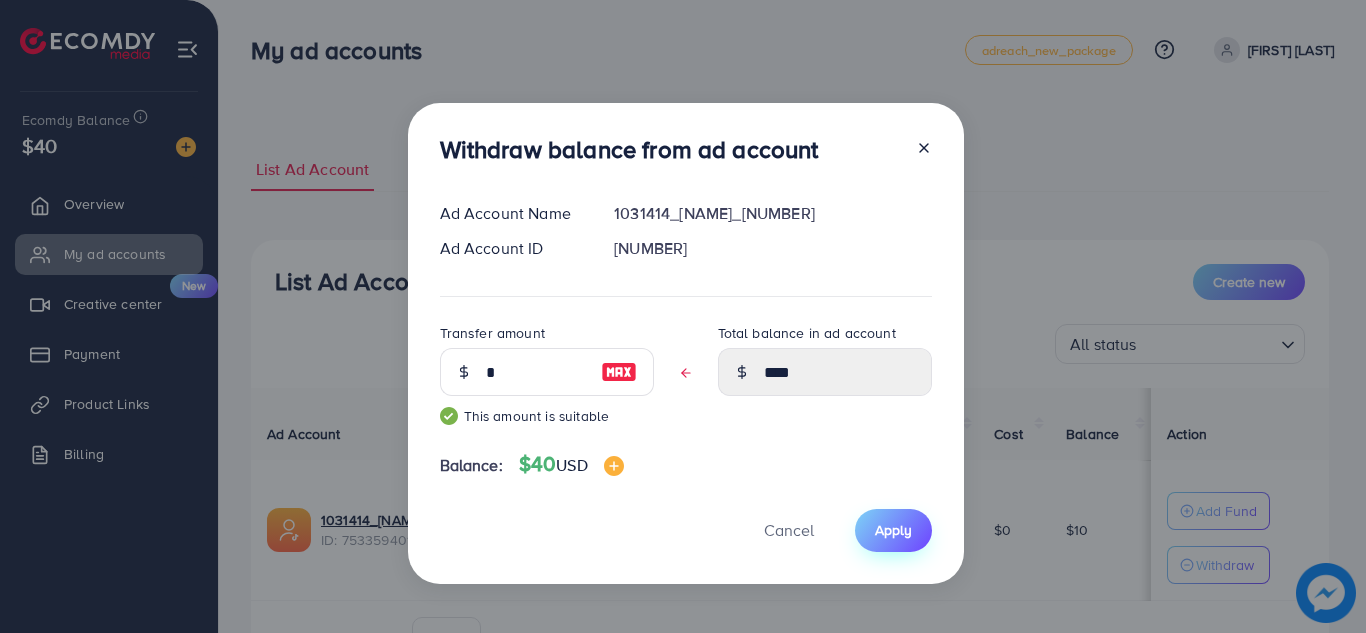 click on "Apply" at bounding box center [893, 530] 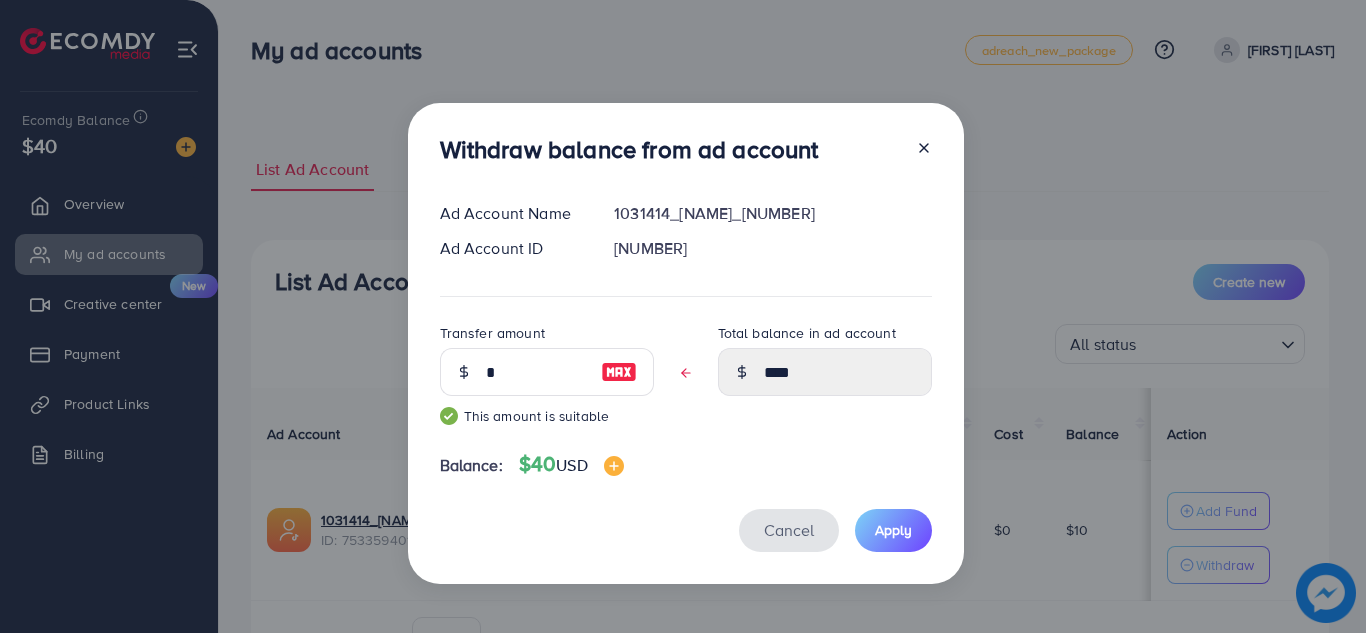 click on "Cancel" at bounding box center [789, 530] 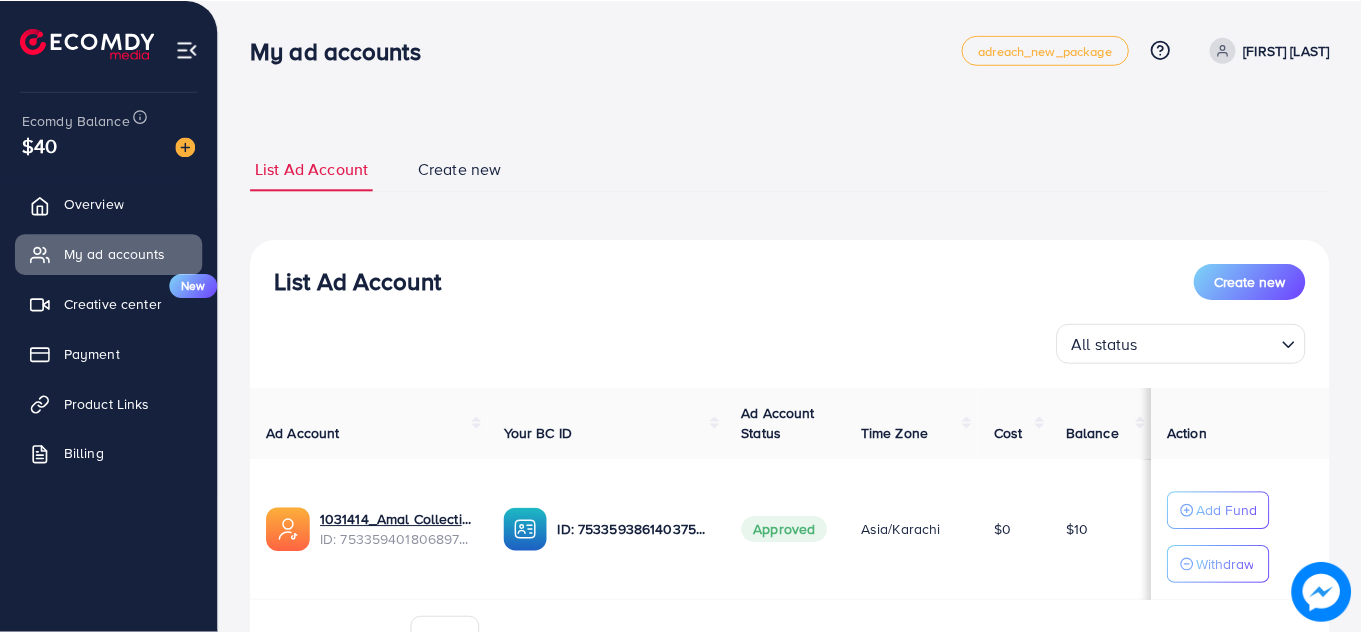 scroll, scrollTop: 0, scrollLeft: 0, axis: both 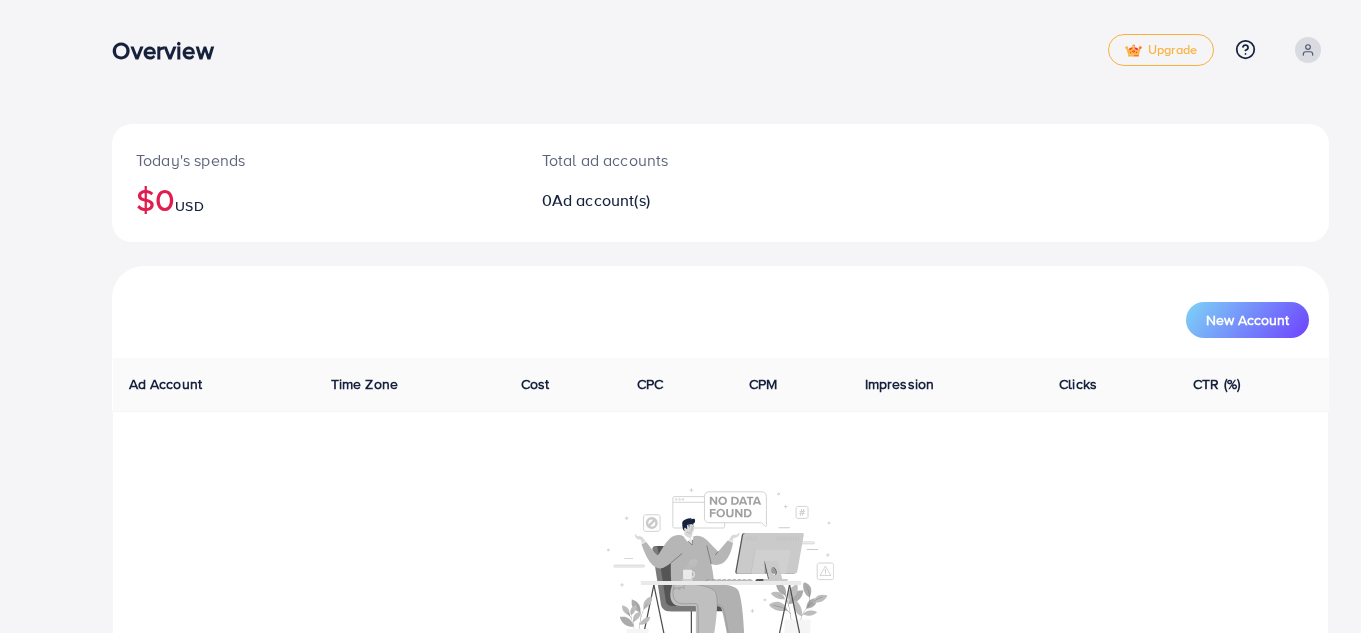 click at bounding box center (1308, 50) 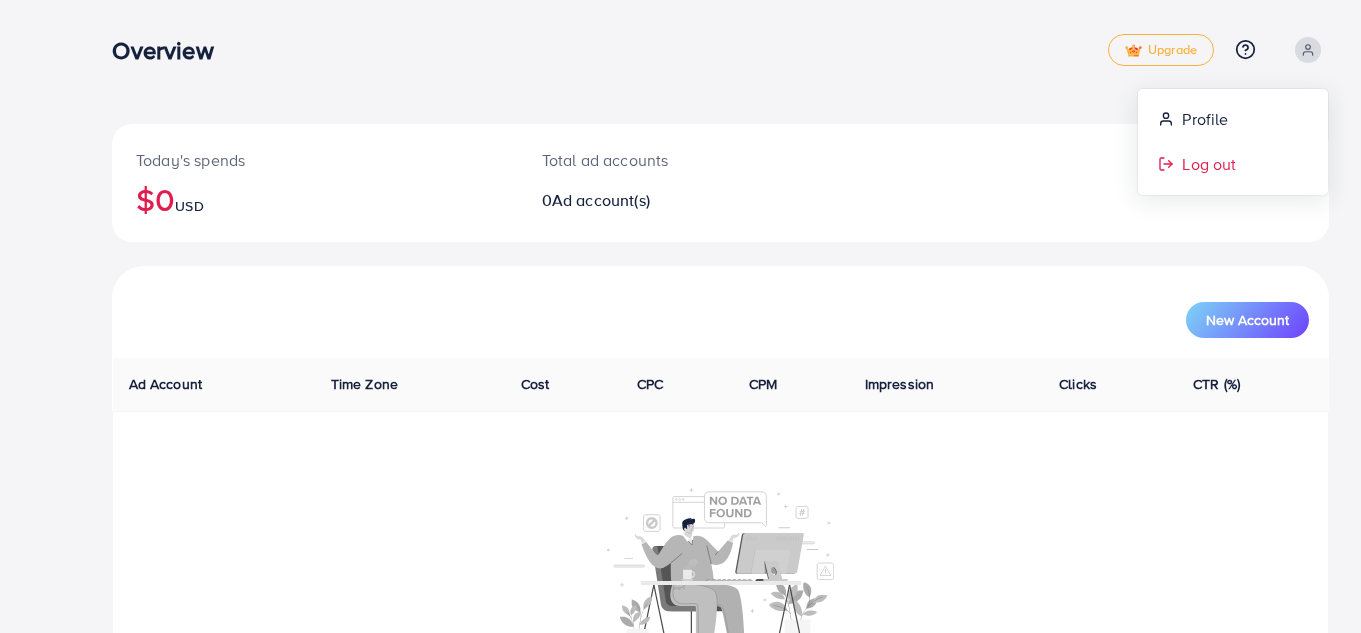 click on "Log out" at bounding box center [1233, 164] 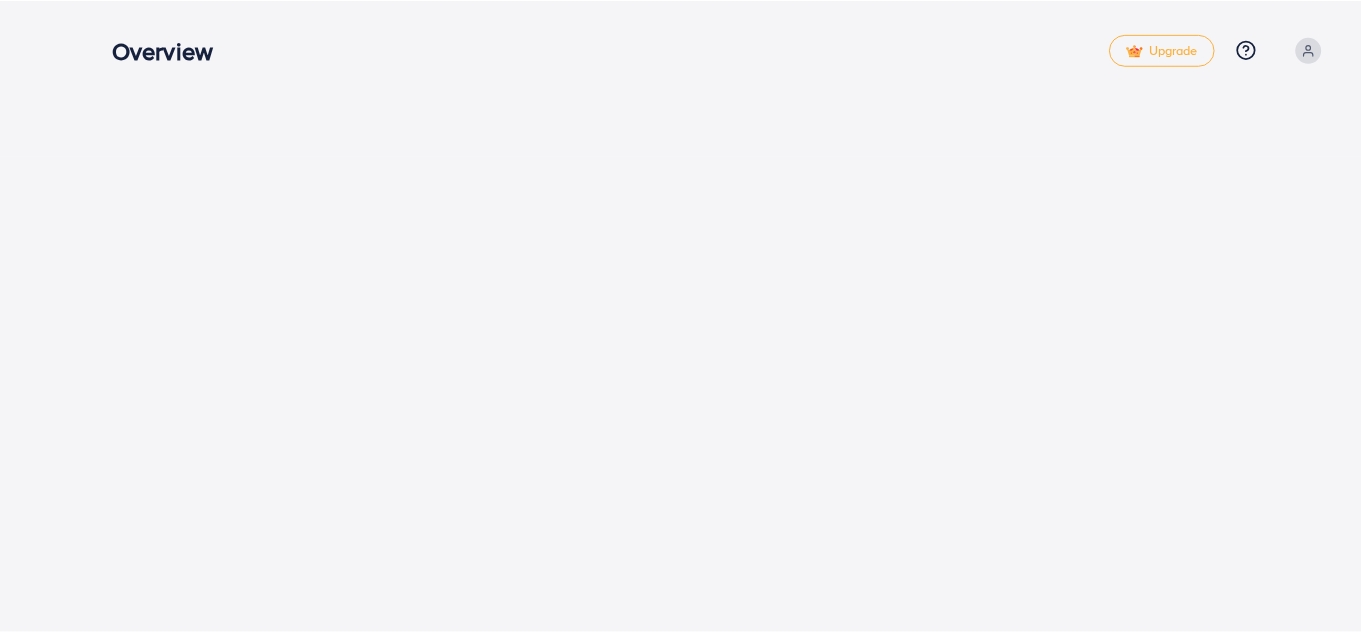 scroll, scrollTop: 0, scrollLeft: 0, axis: both 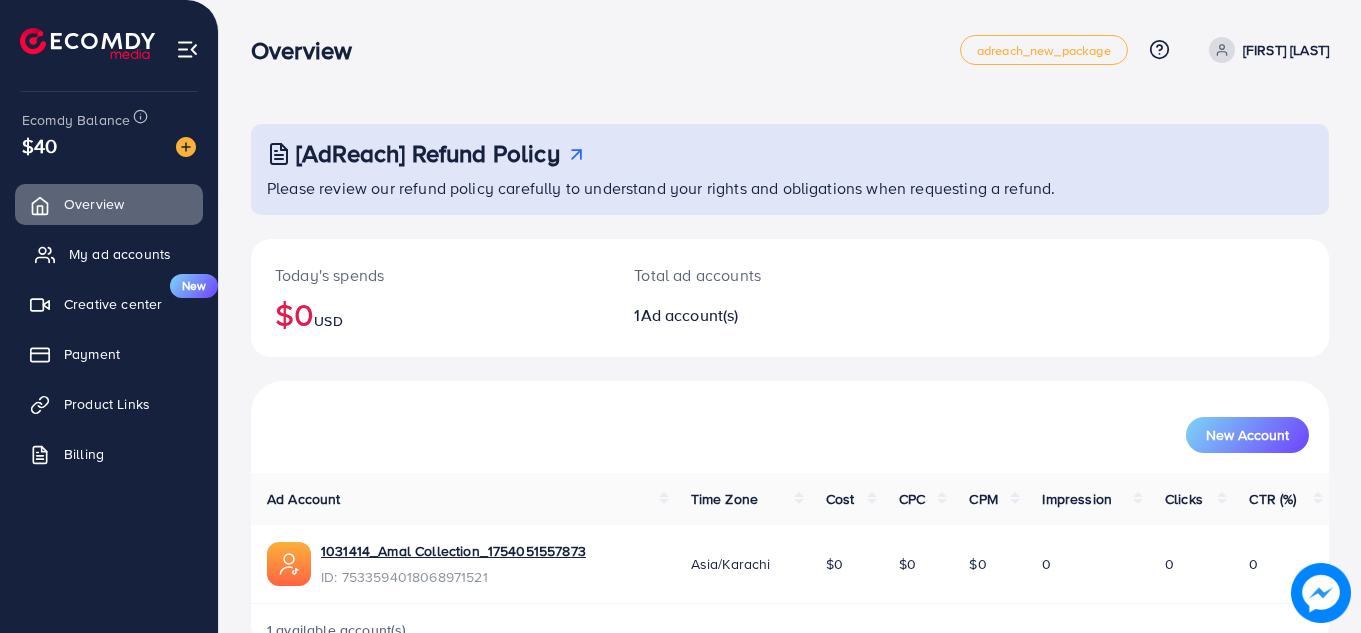 click on "My ad accounts" at bounding box center [120, 254] 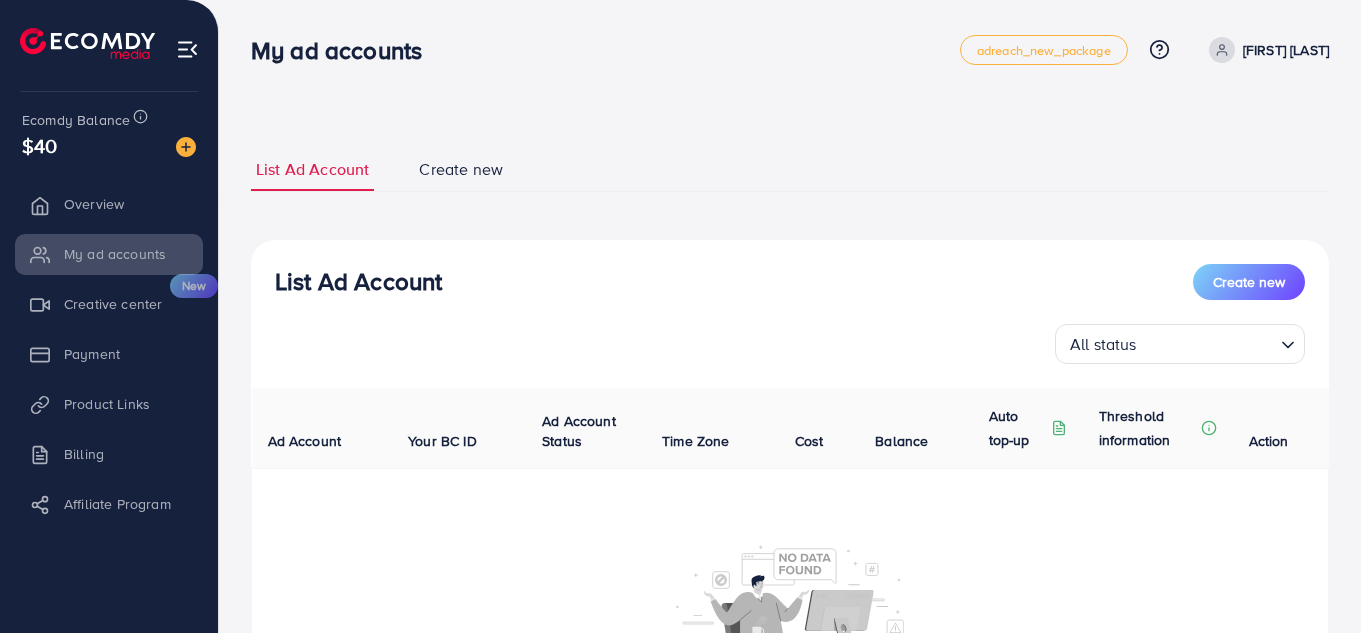 scroll, scrollTop: 0, scrollLeft: 0, axis: both 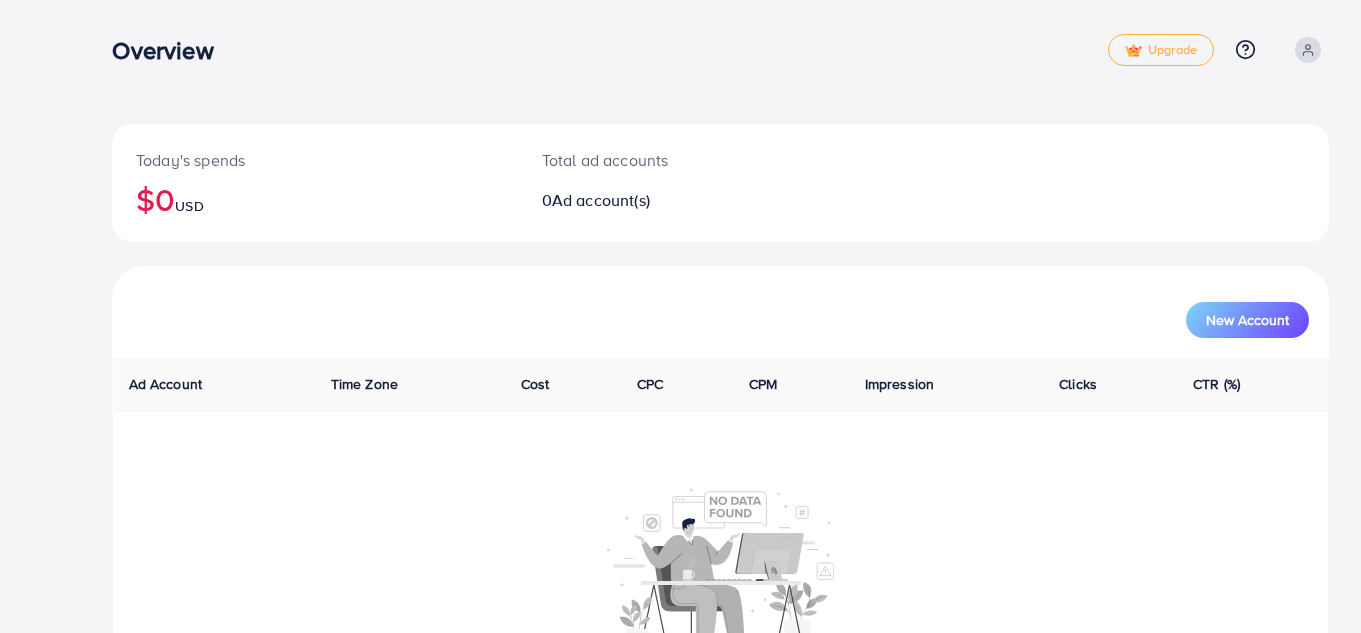 click at bounding box center [1308, 50] 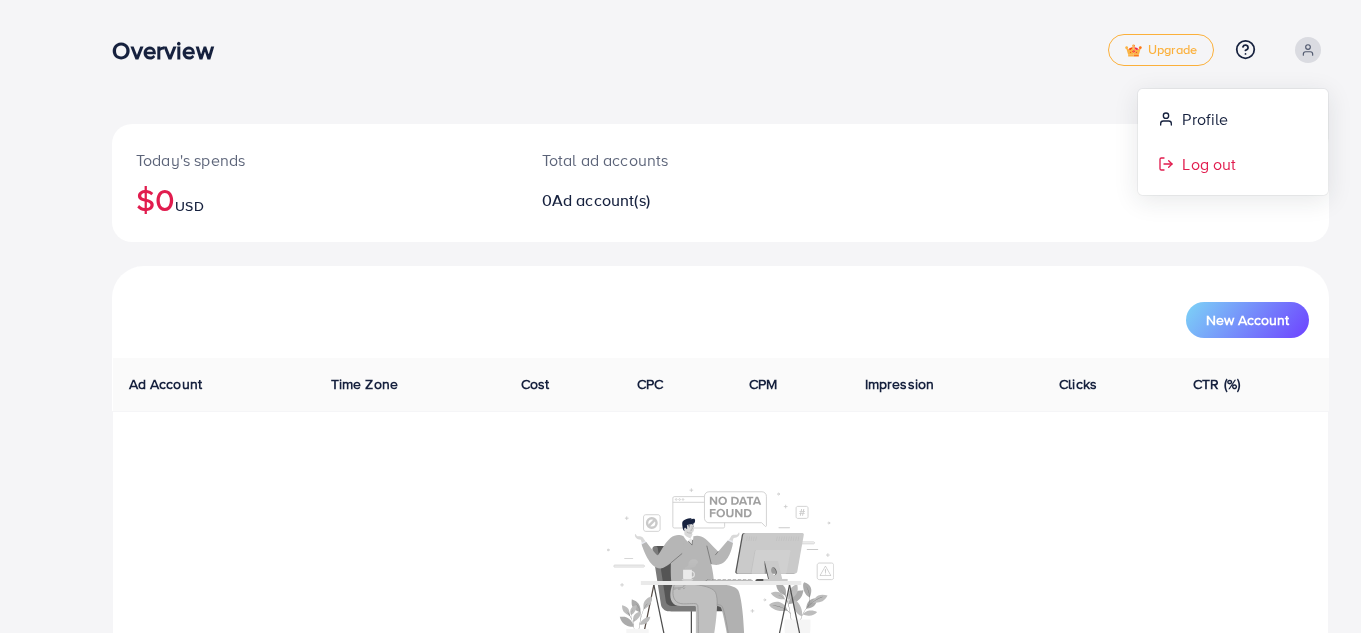 click on "Log out" at bounding box center (1209, 164) 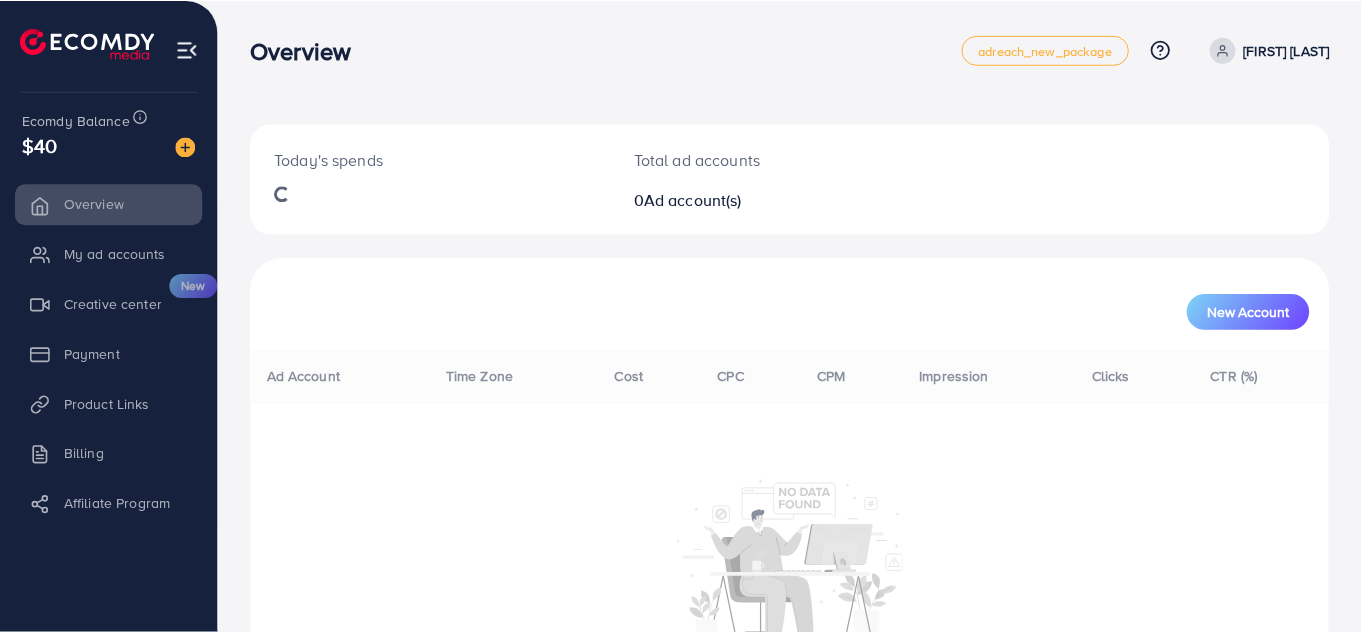 scroll, scrollTop: 0, scrollLeft: 0, axis: both 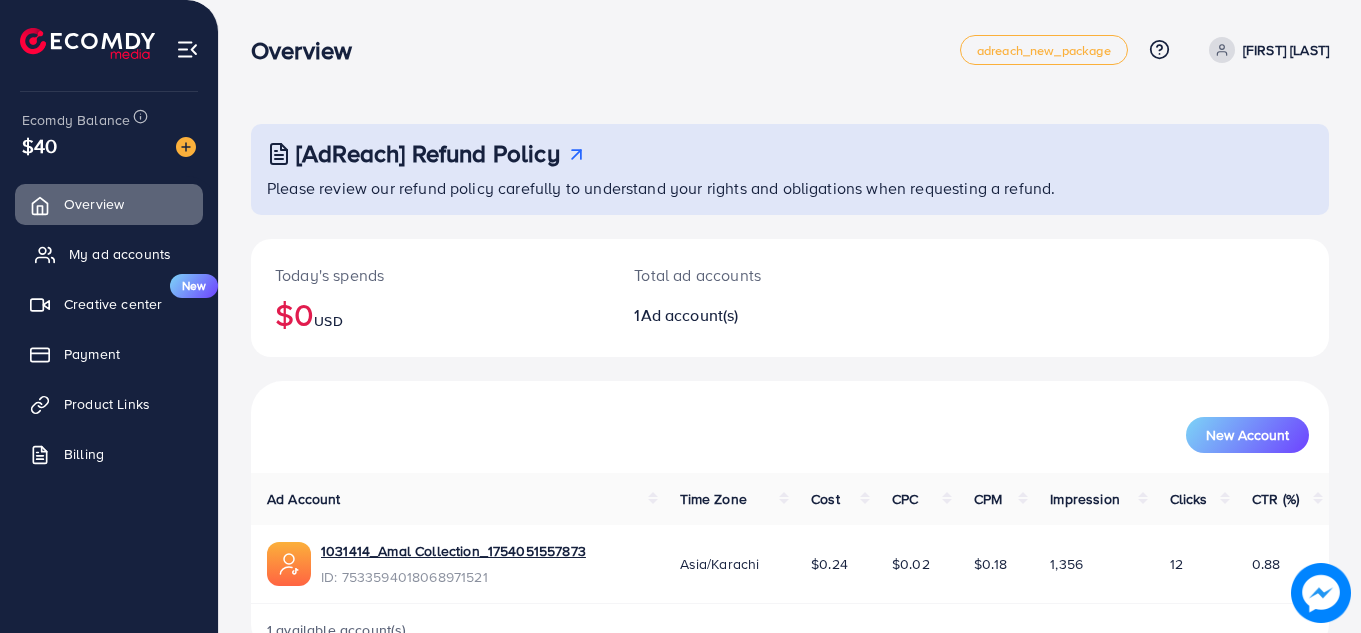 click on "My ad accounts" at bounding box center (120, 254) 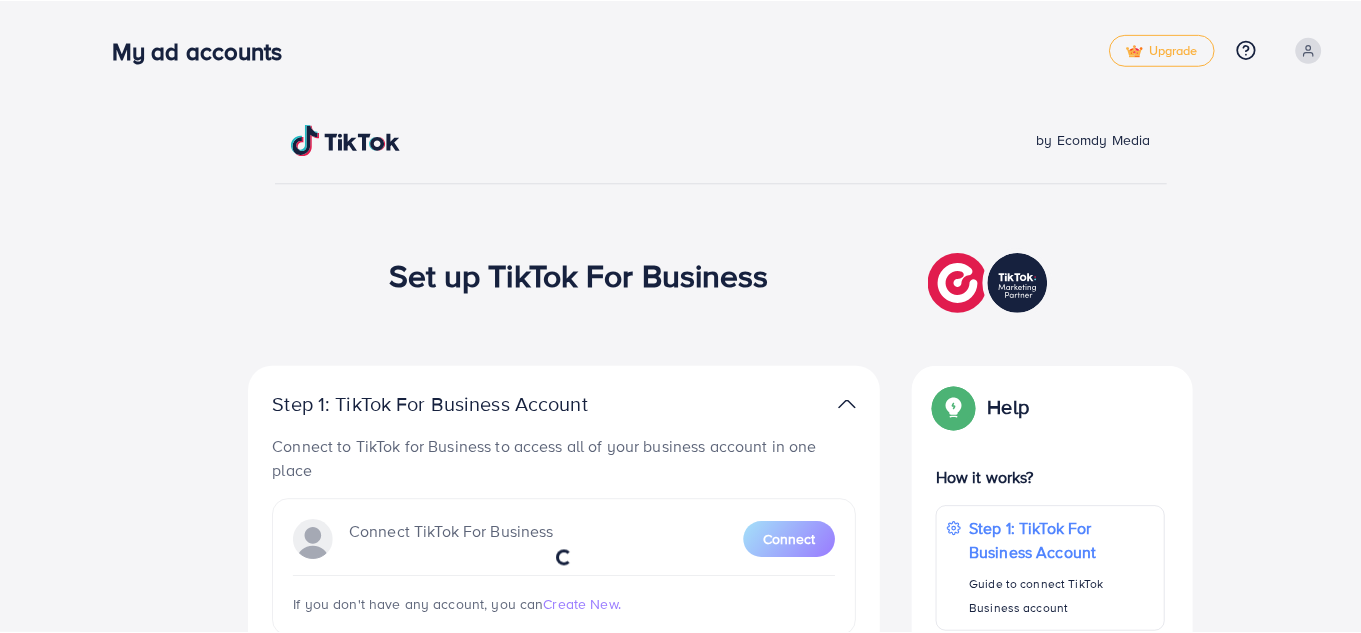 scroll, scrollTop: 0, scrollLeft: 0, axis: both 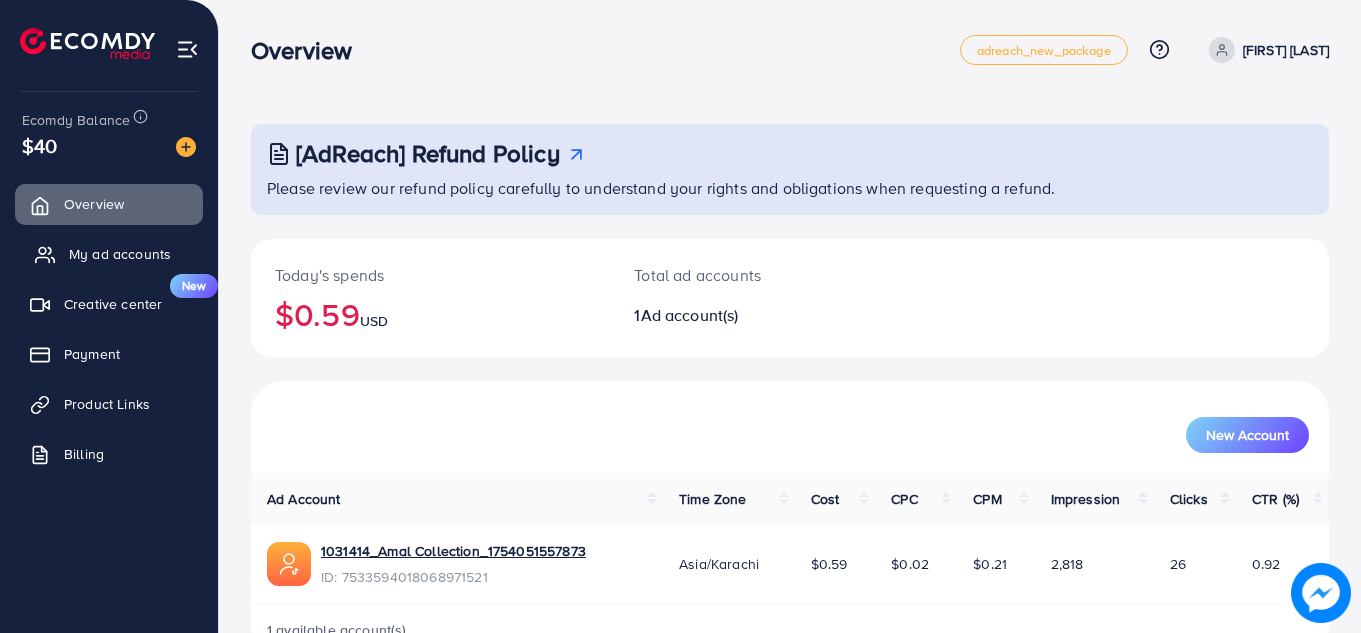 click on "My ad accounts" at bounding box center [120, 254] 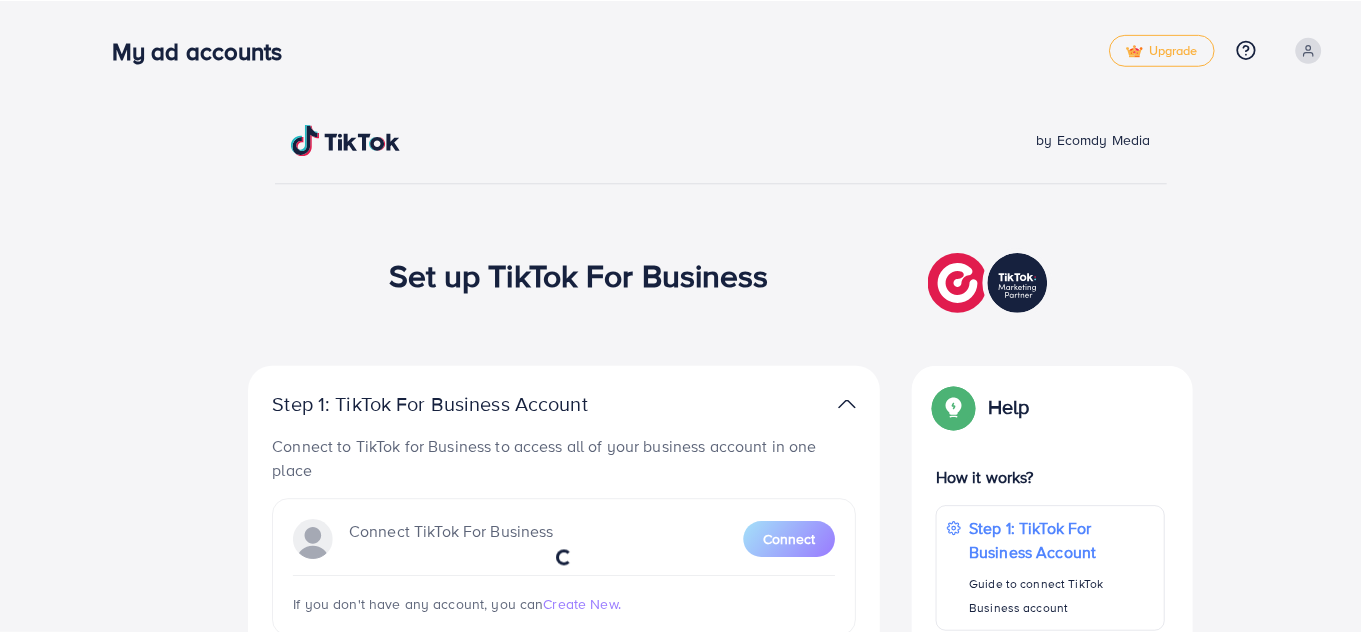 scroll, scrollTop: 0, scrollLeft: 0, axis: both 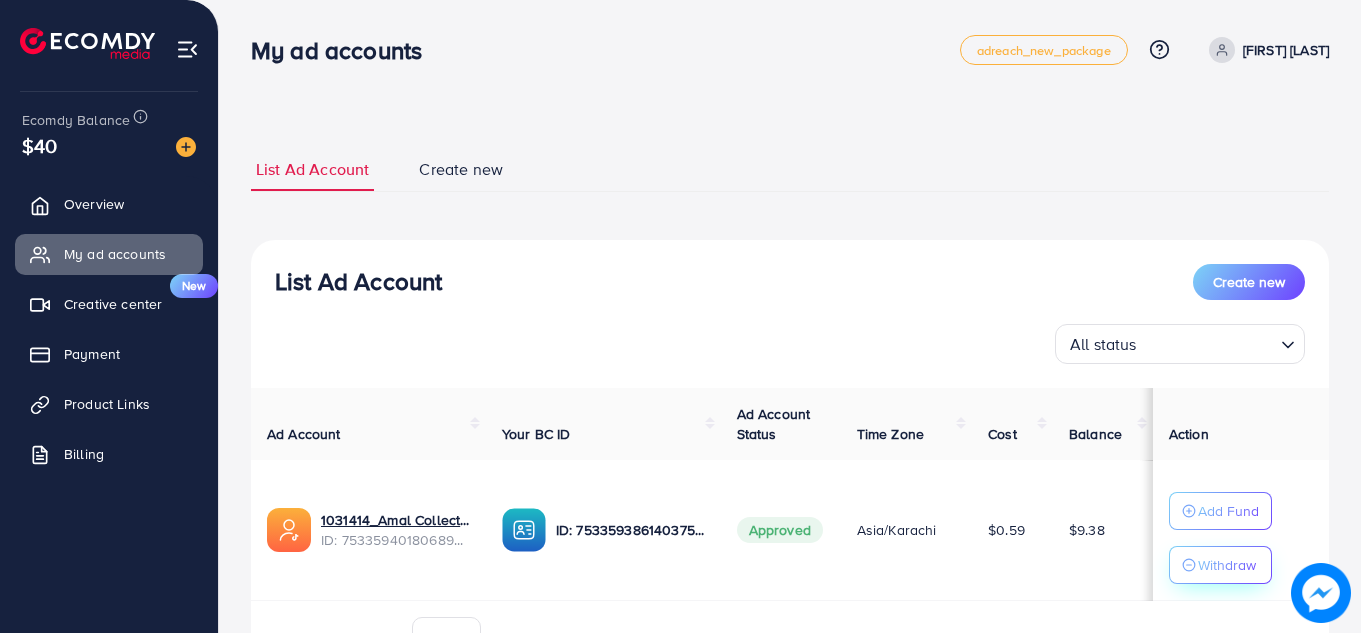 click on "Withdraw" at bounding box center (1227, 565) 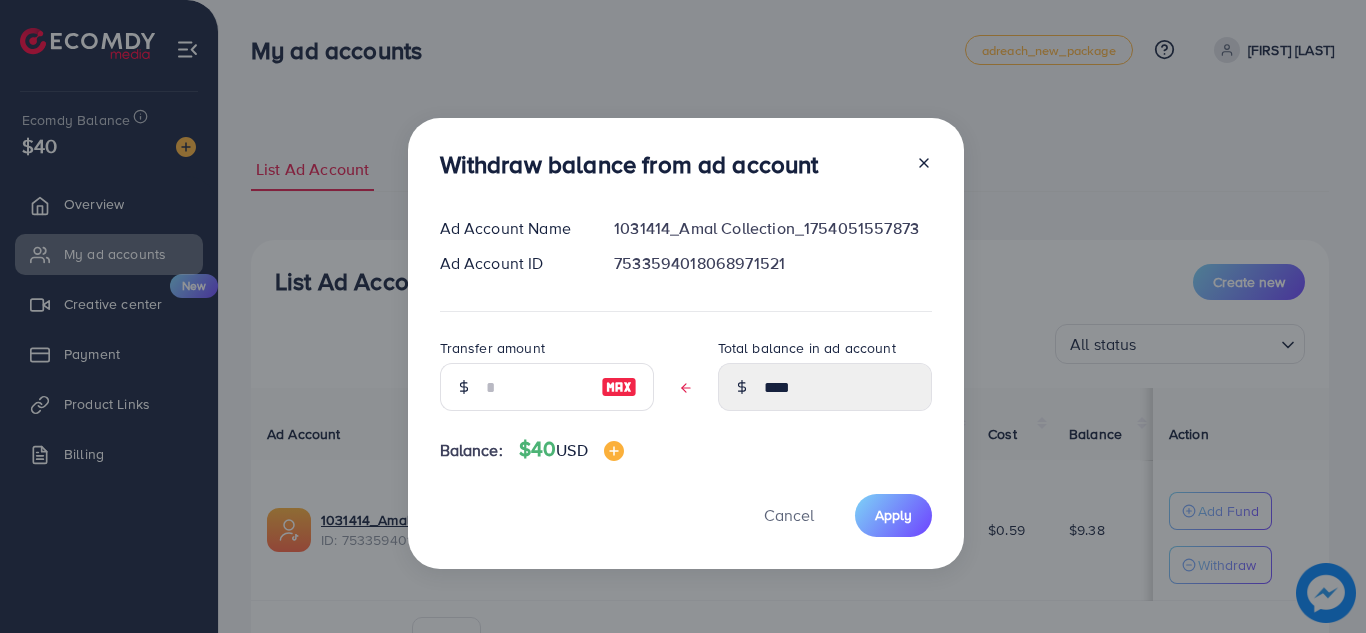 click 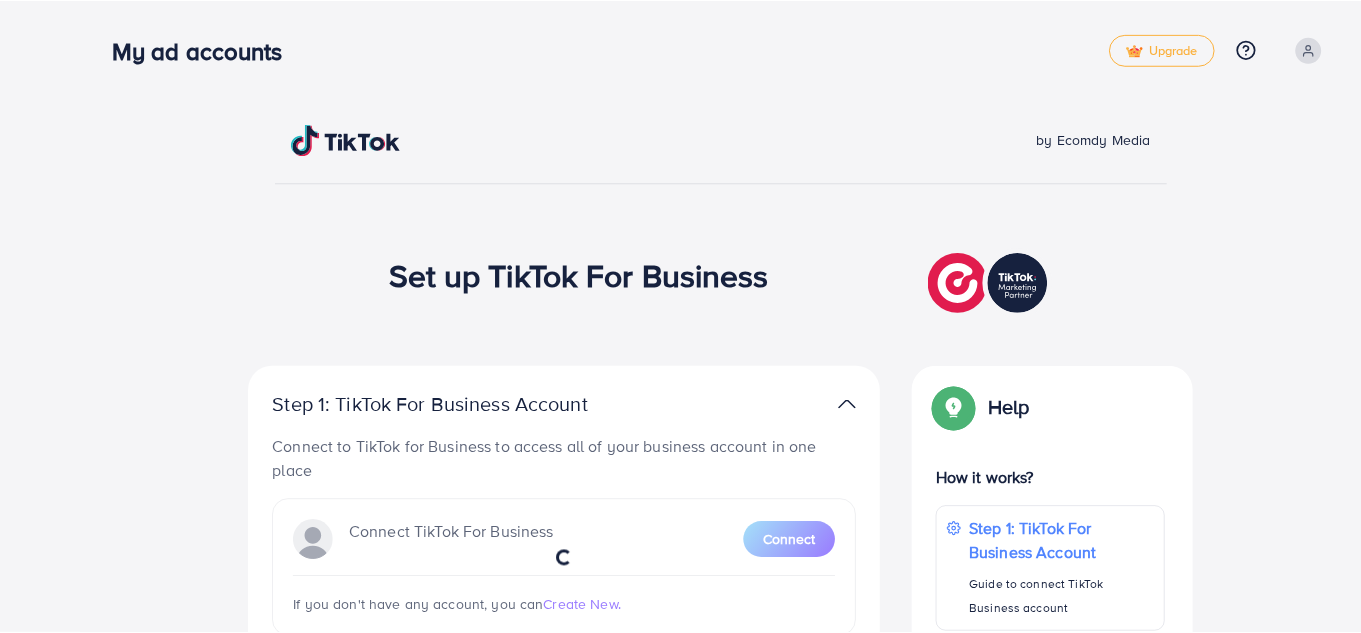 scroll, scrollTop: 0, scrollLeft: 0, axis: both 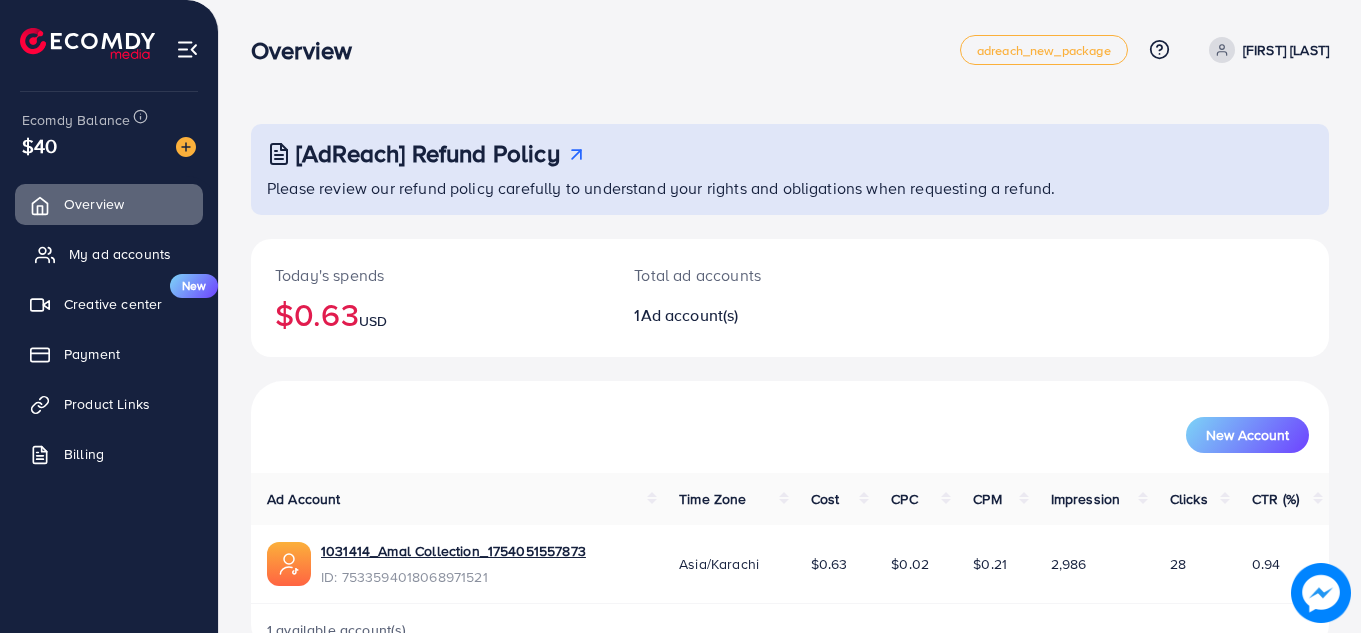click on "My ad accounts" at bounding box center (120, 254) 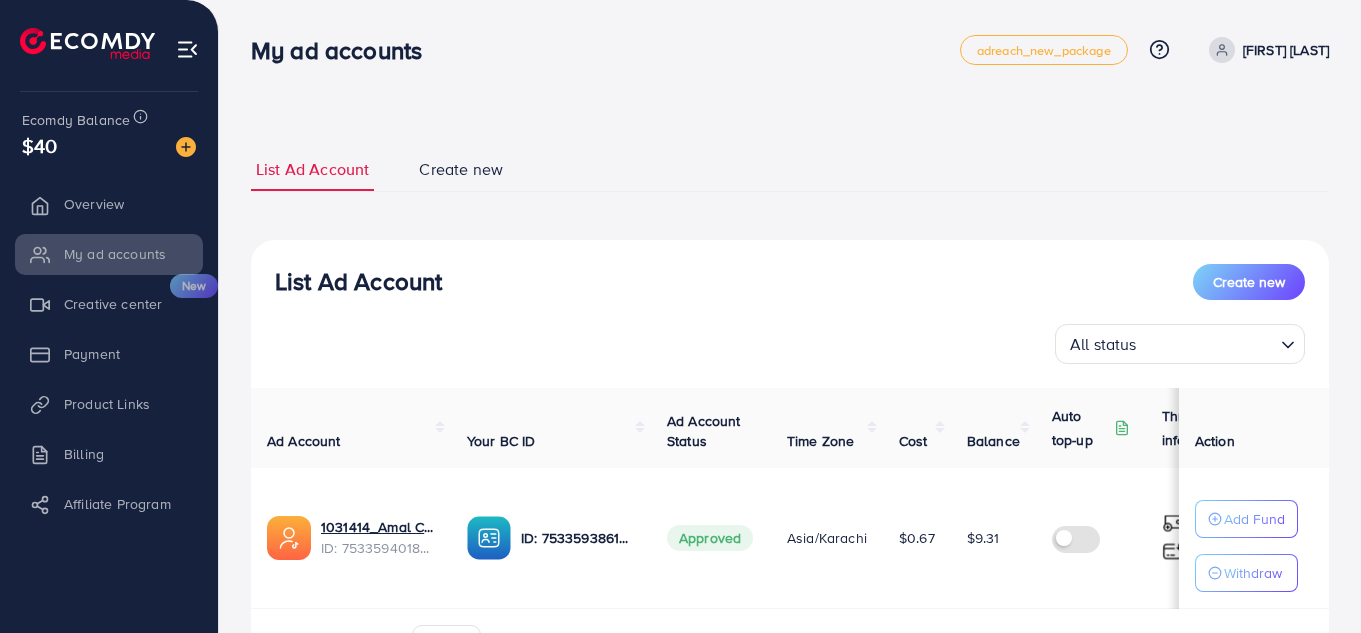 scroll, scrollTop: 0, scrollLeft: 0, axis: both 